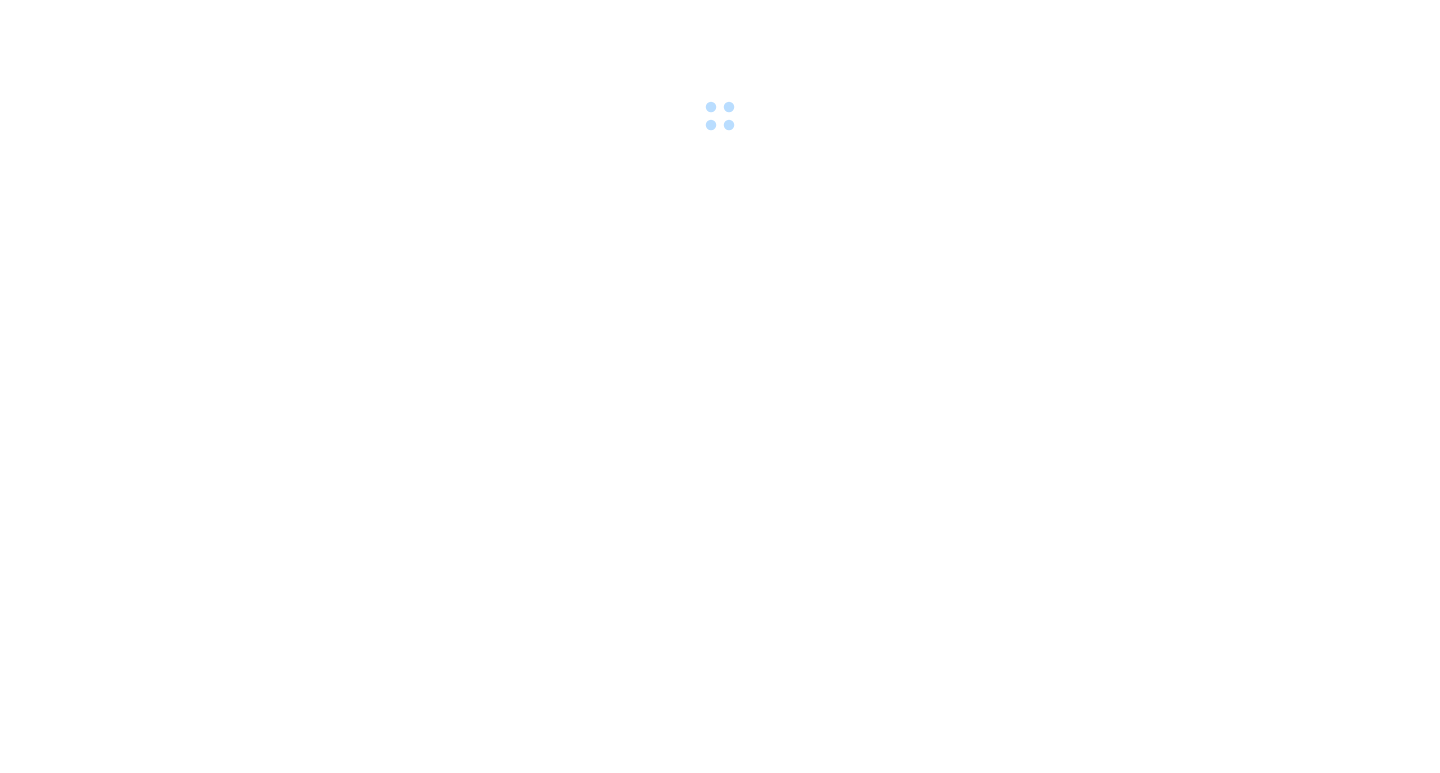 scroll, scrollTop: 0, scrollLeft: 0, axis: both 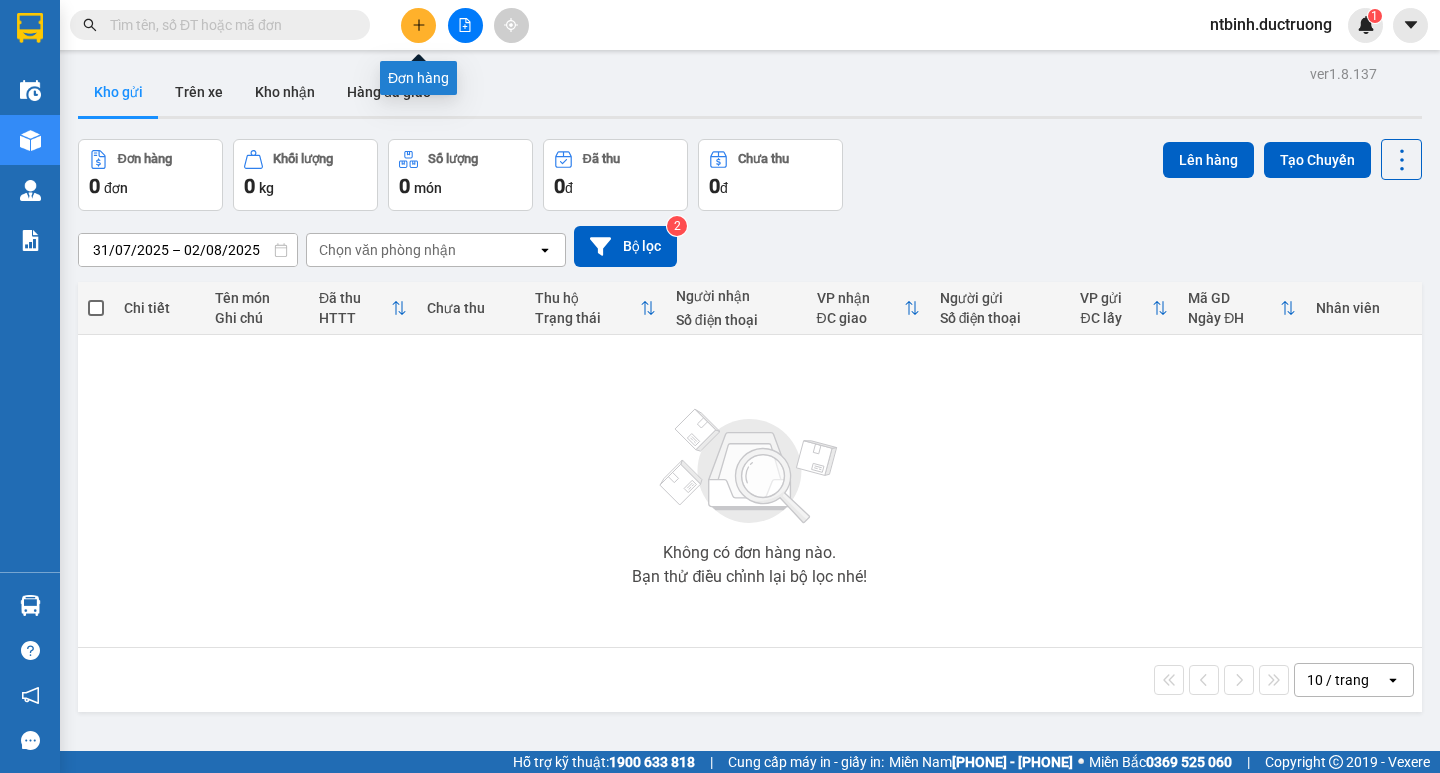 click at bounding box center (418, 25) 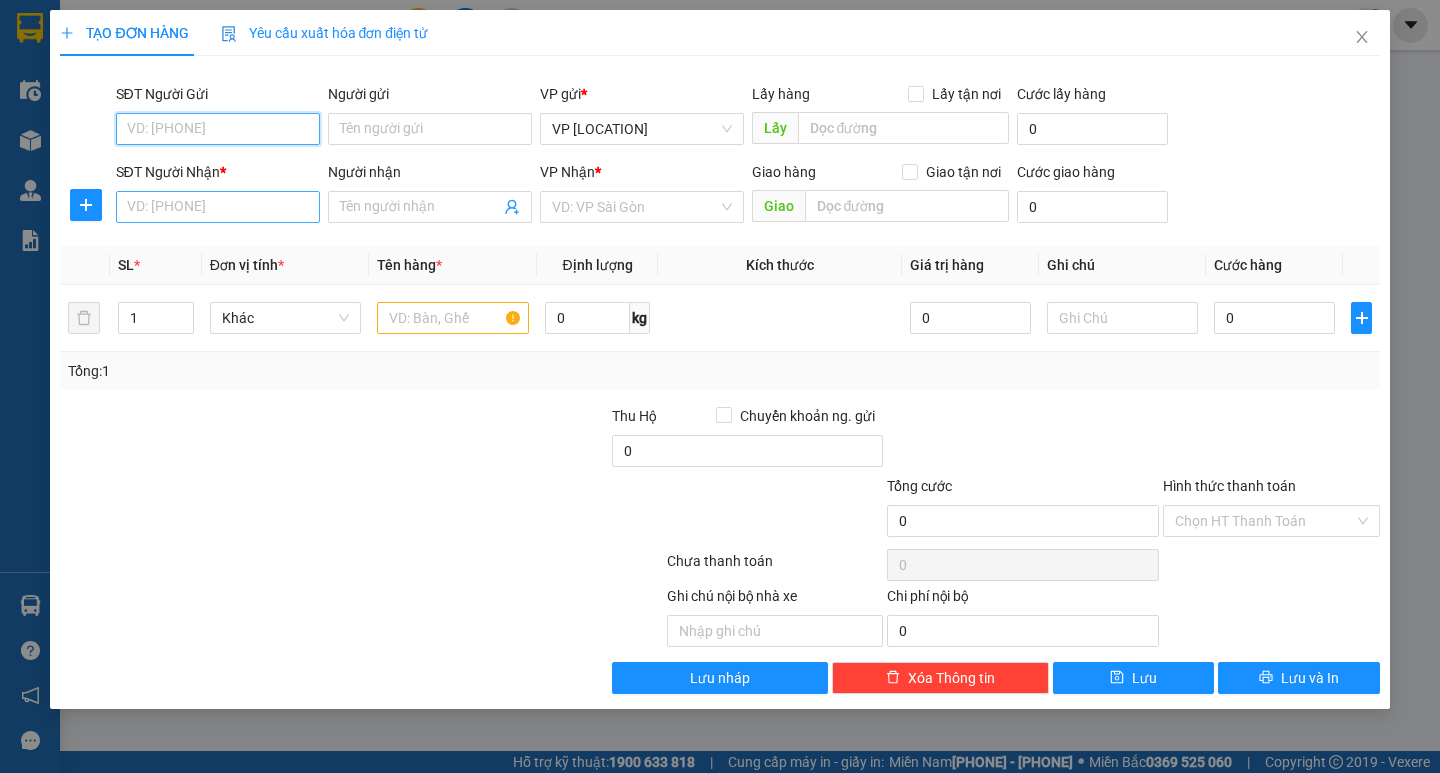 click on "SĐT Người Nhận  *" at bounding box center (218, 207) 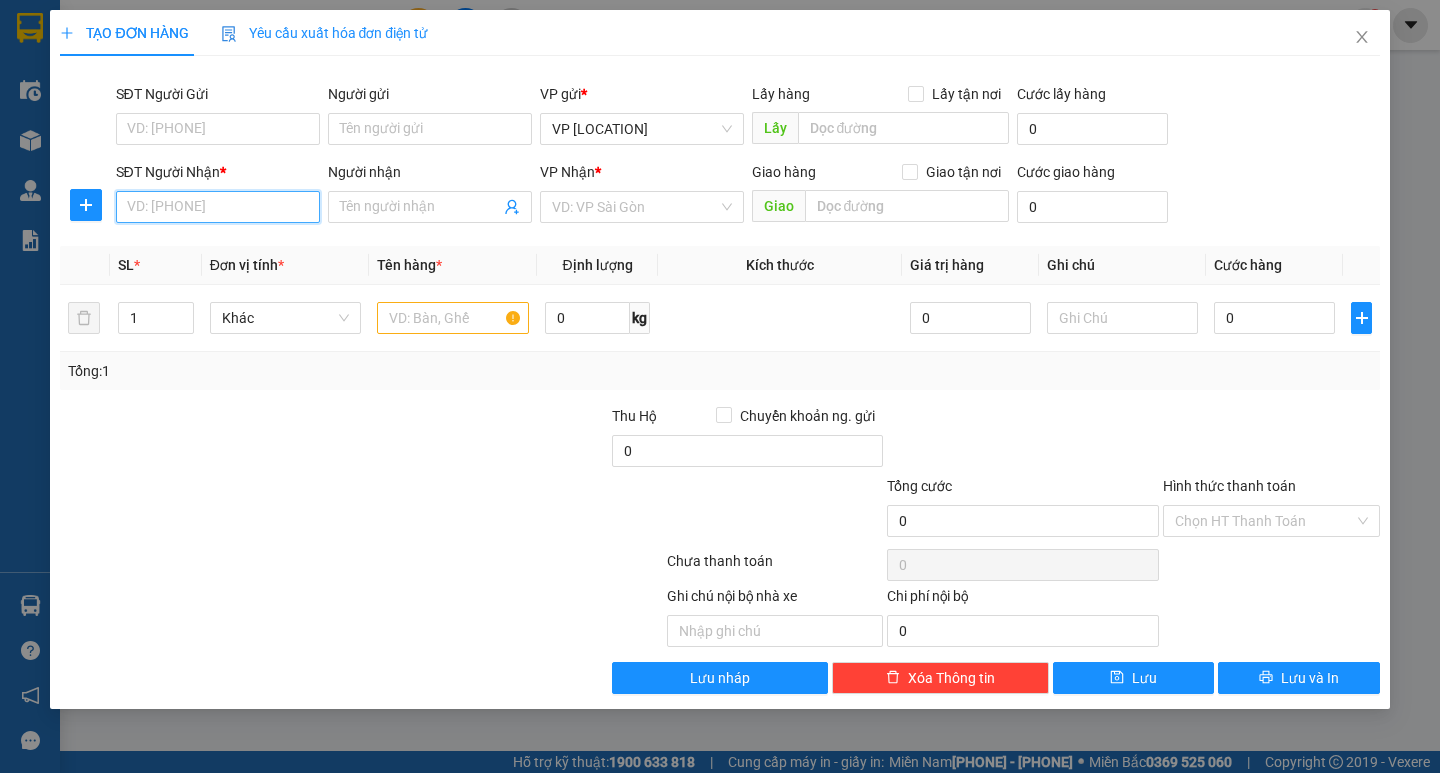 click on "SĐT Người Nhận  *" at bounding box center (218, 207) 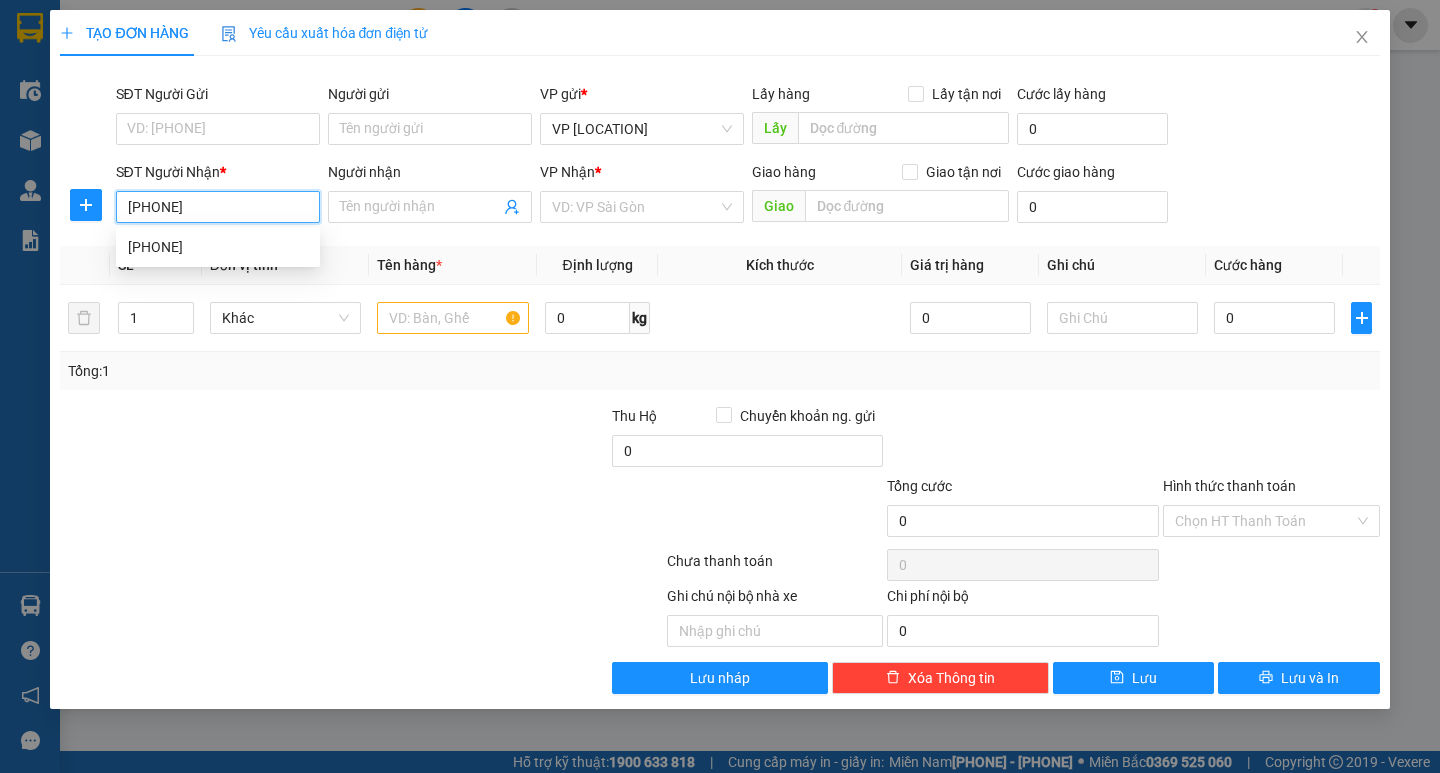 click on "0965033094" at bounding box center [218, 247] 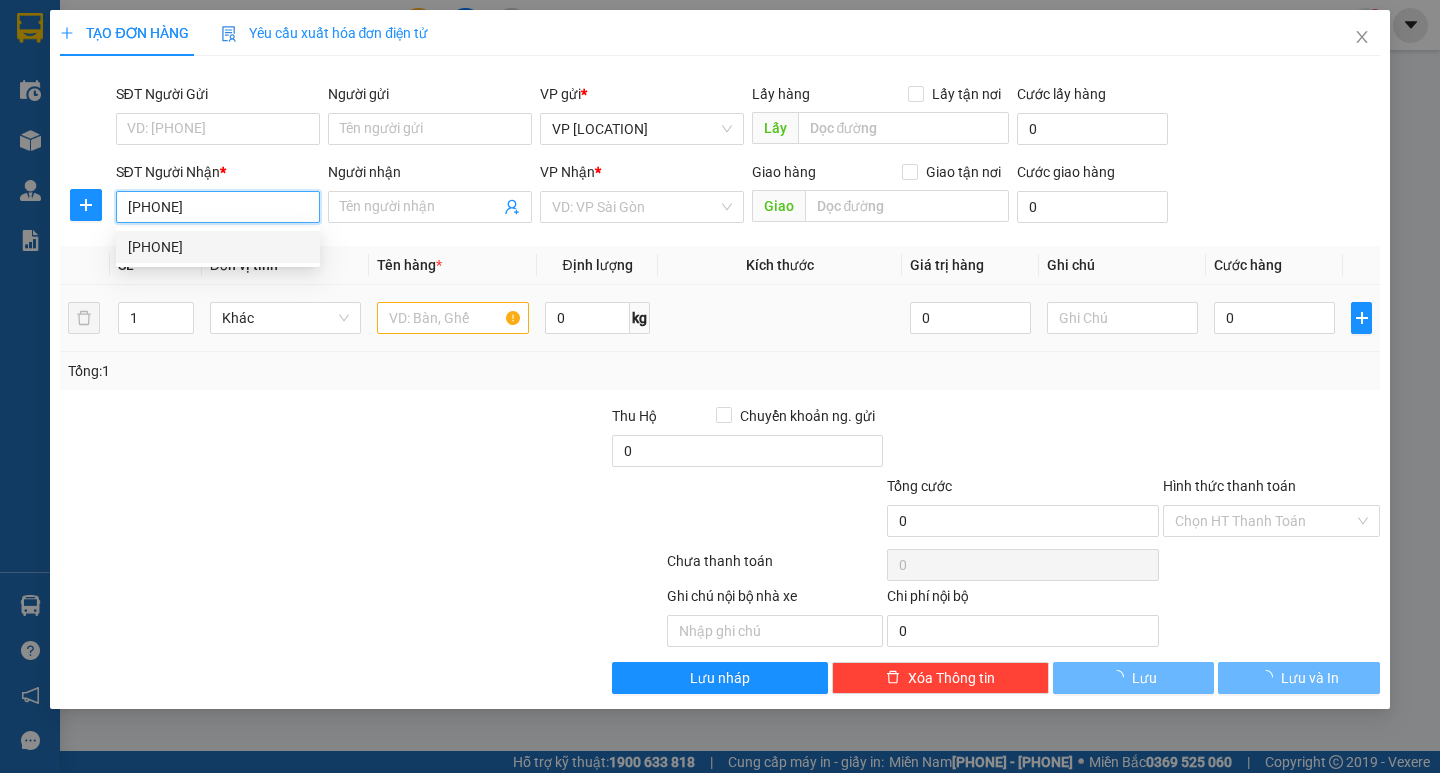 type on "0965033094" 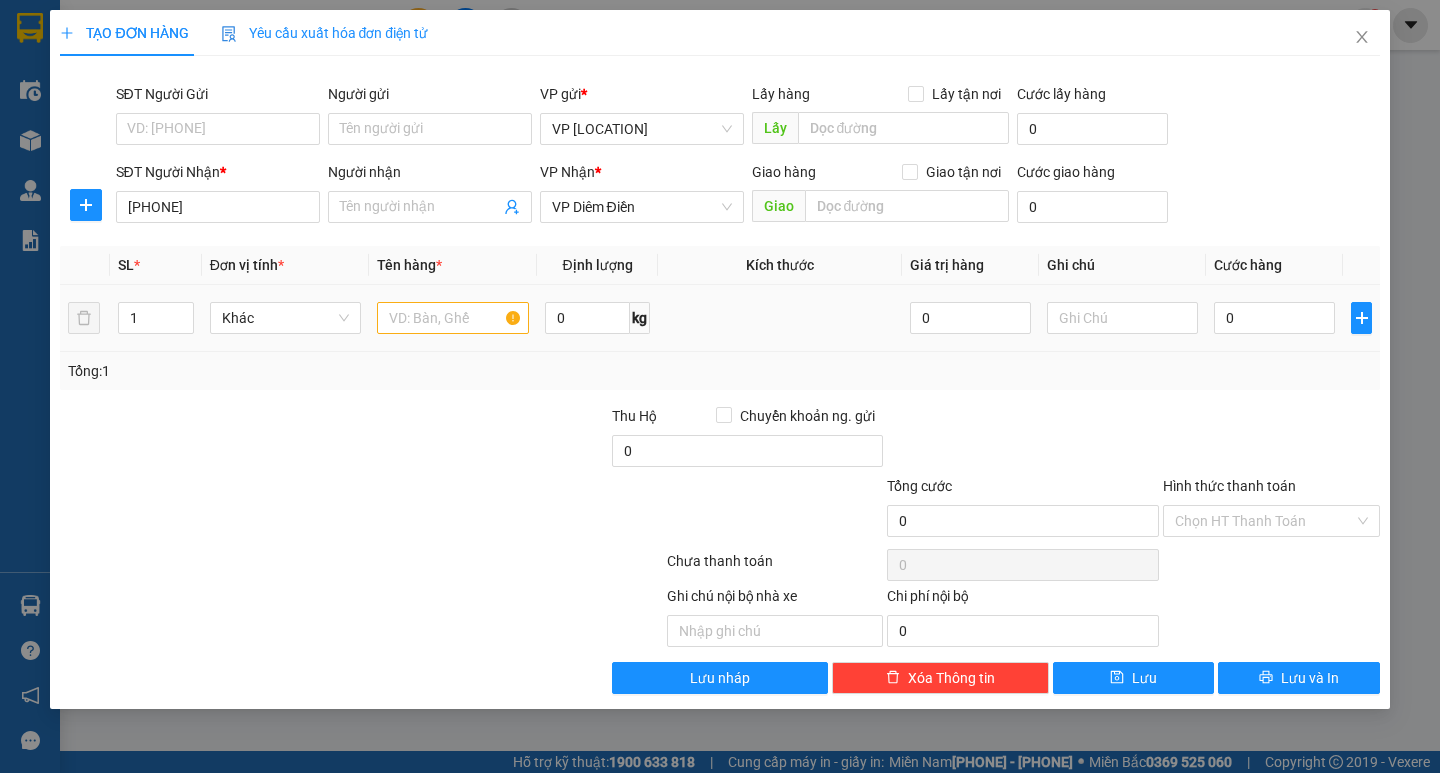 click at bounding box center (452, 318) 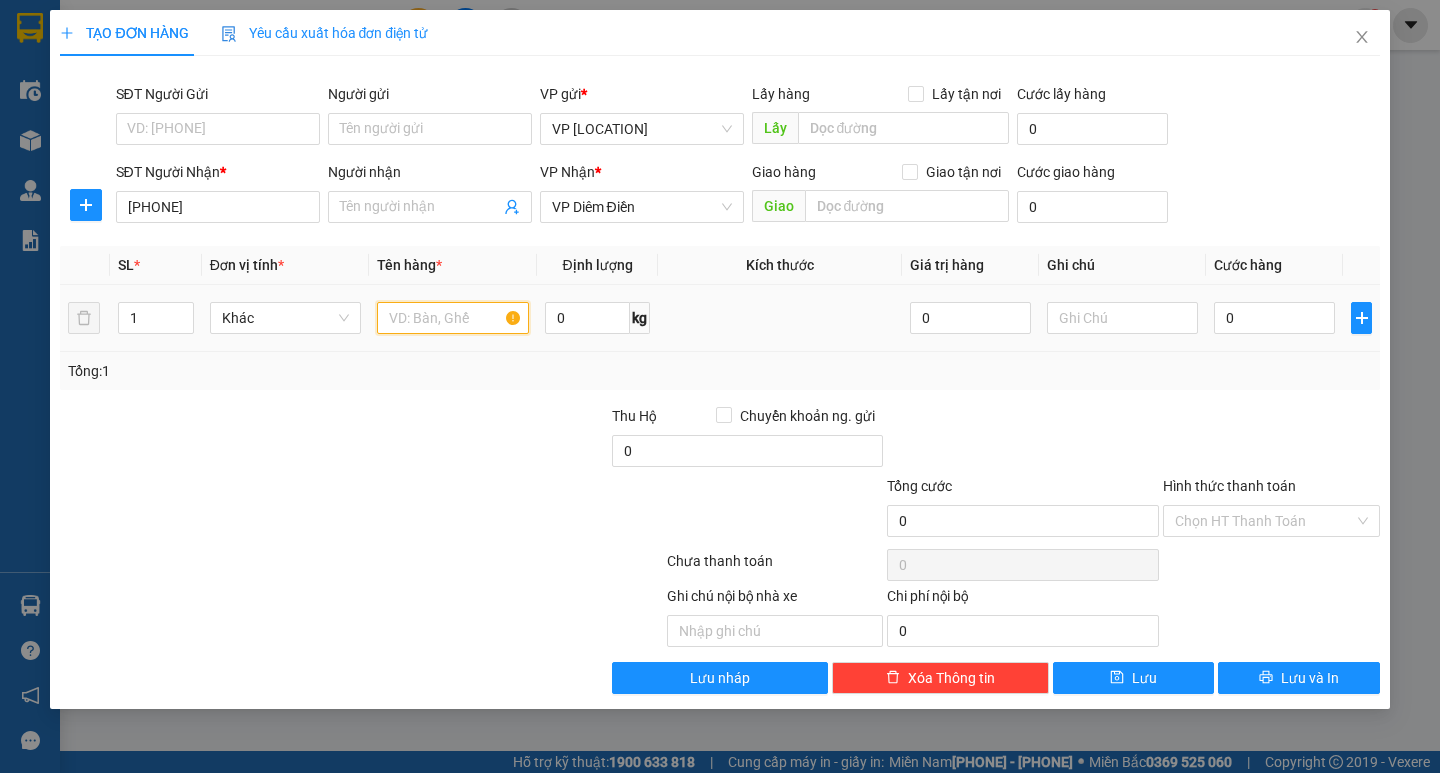 click at bounding box center [452, 318] 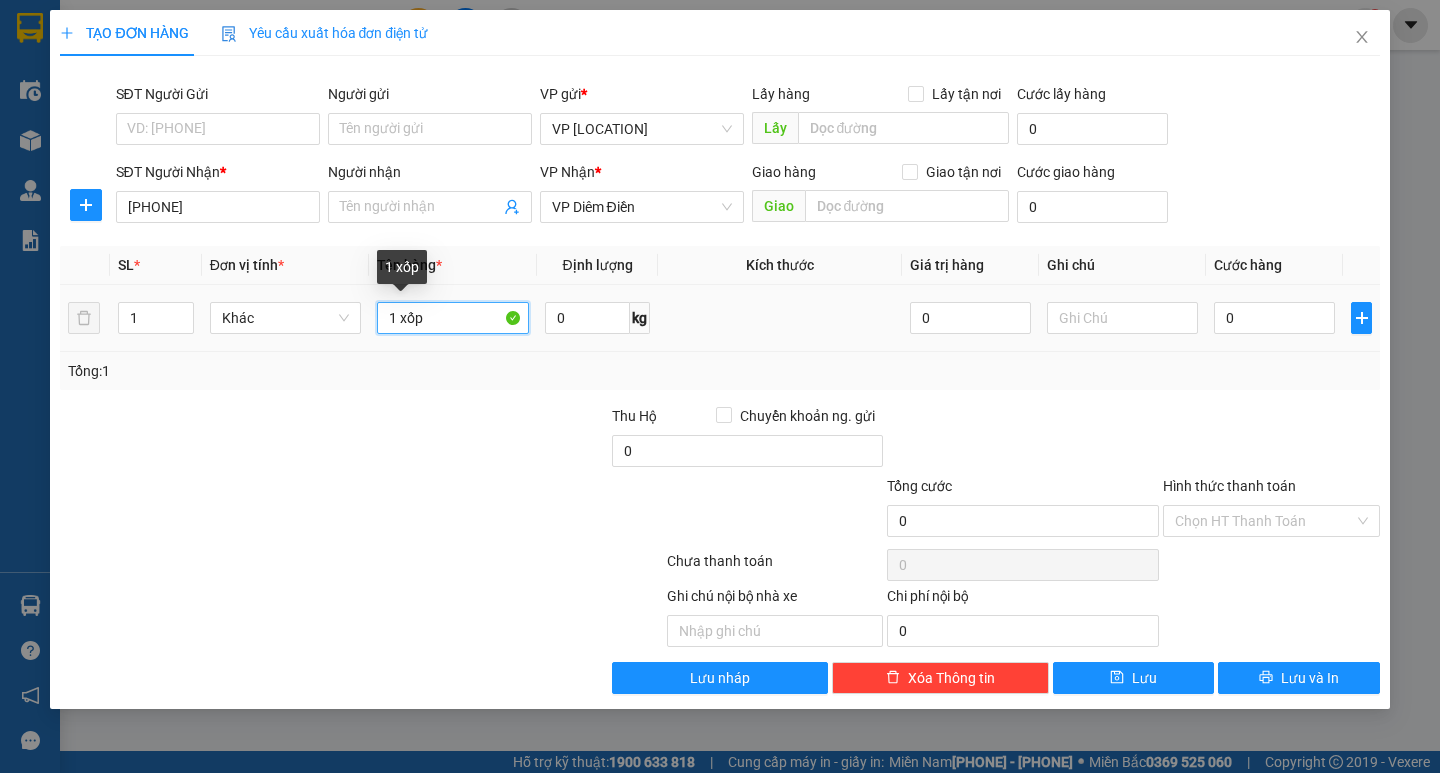 click on "1 xốp" at bounding box center (452, 318) 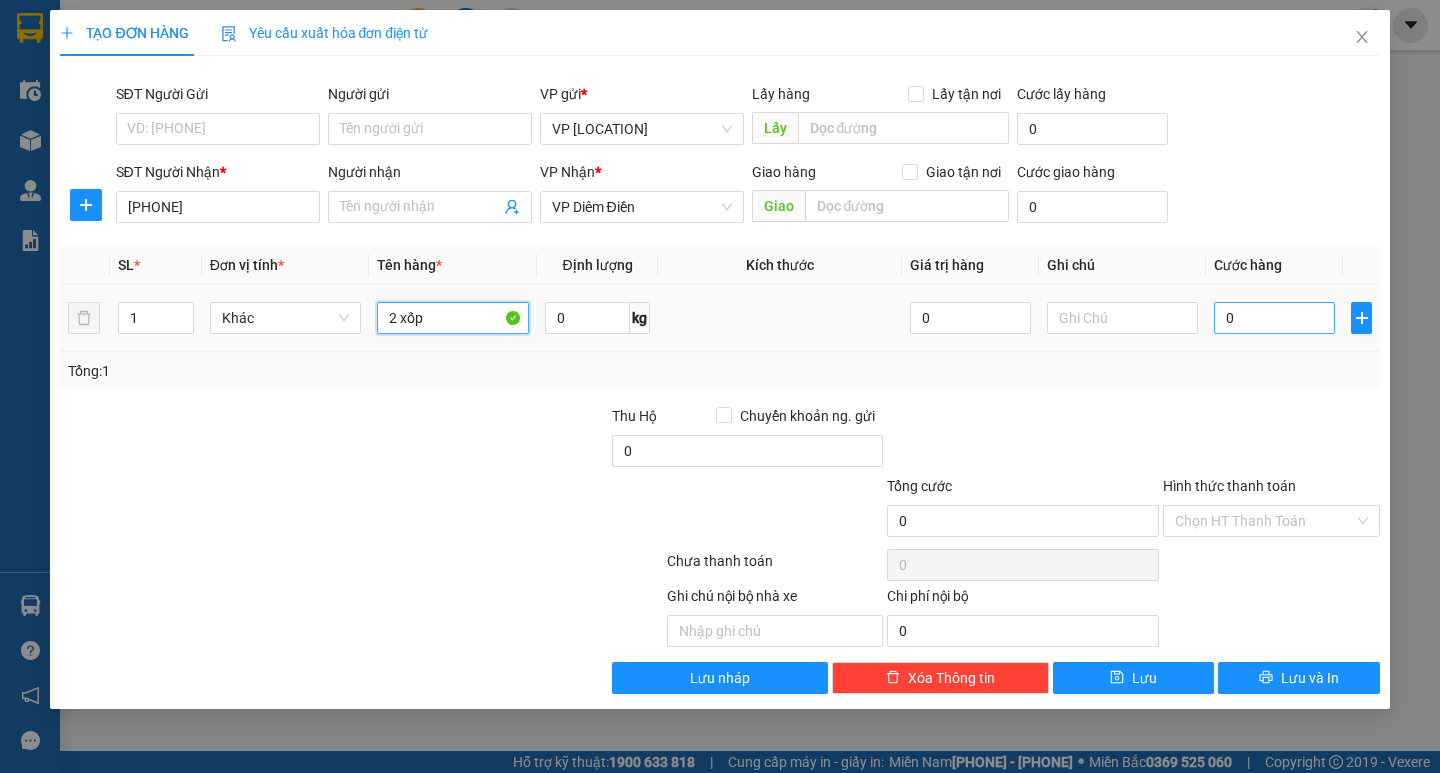 type on "2 xốp" 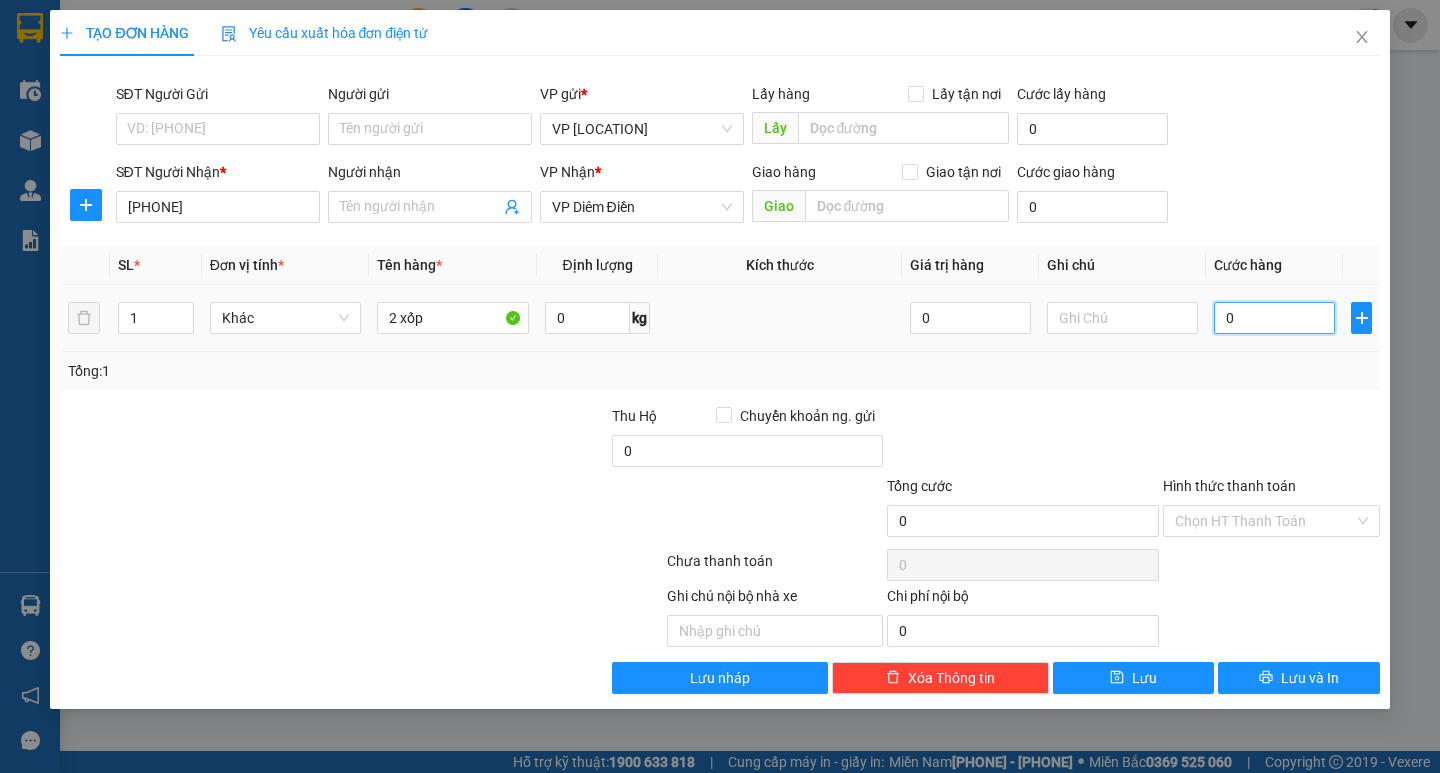 click on "0" at bounding box center (1274, 318) 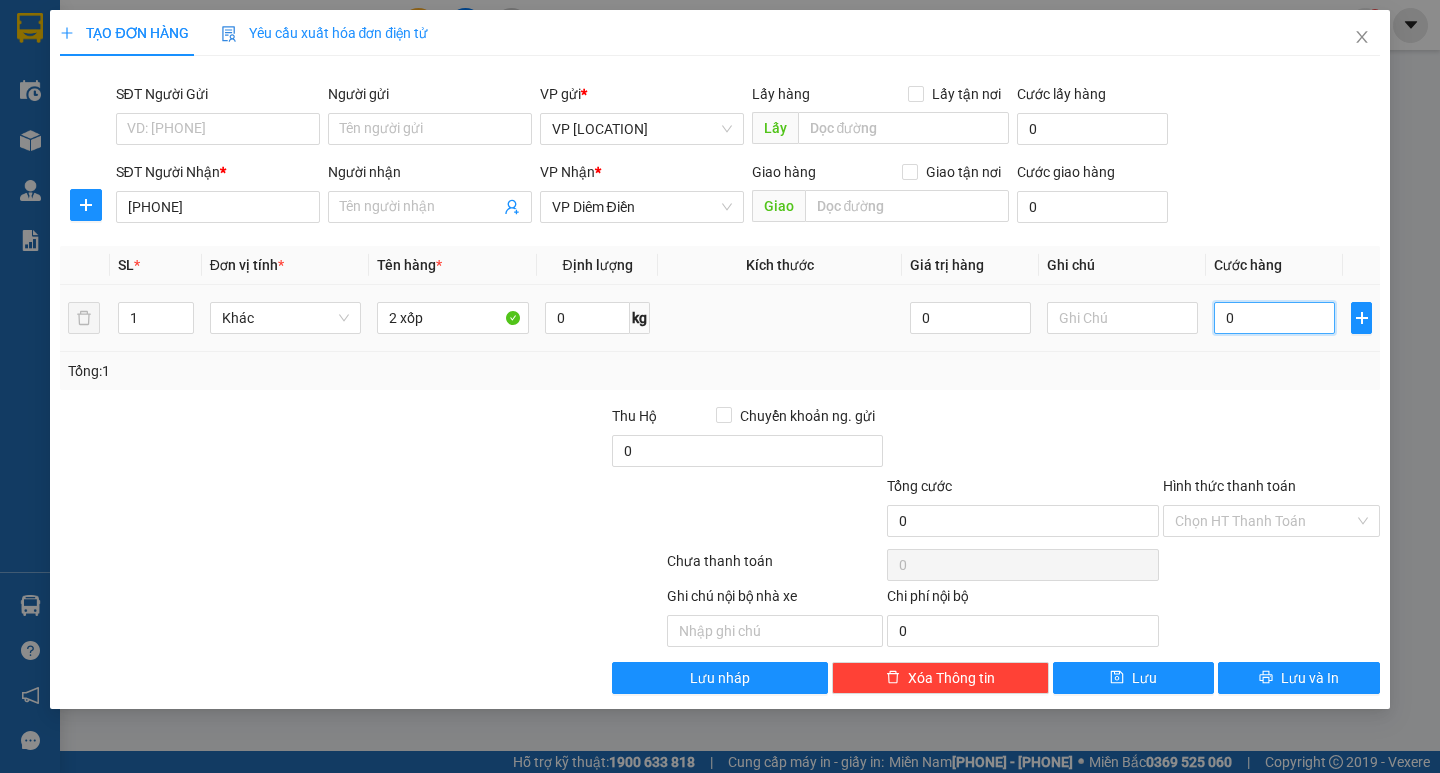 click on "0" at bounding box center [1274, 318] 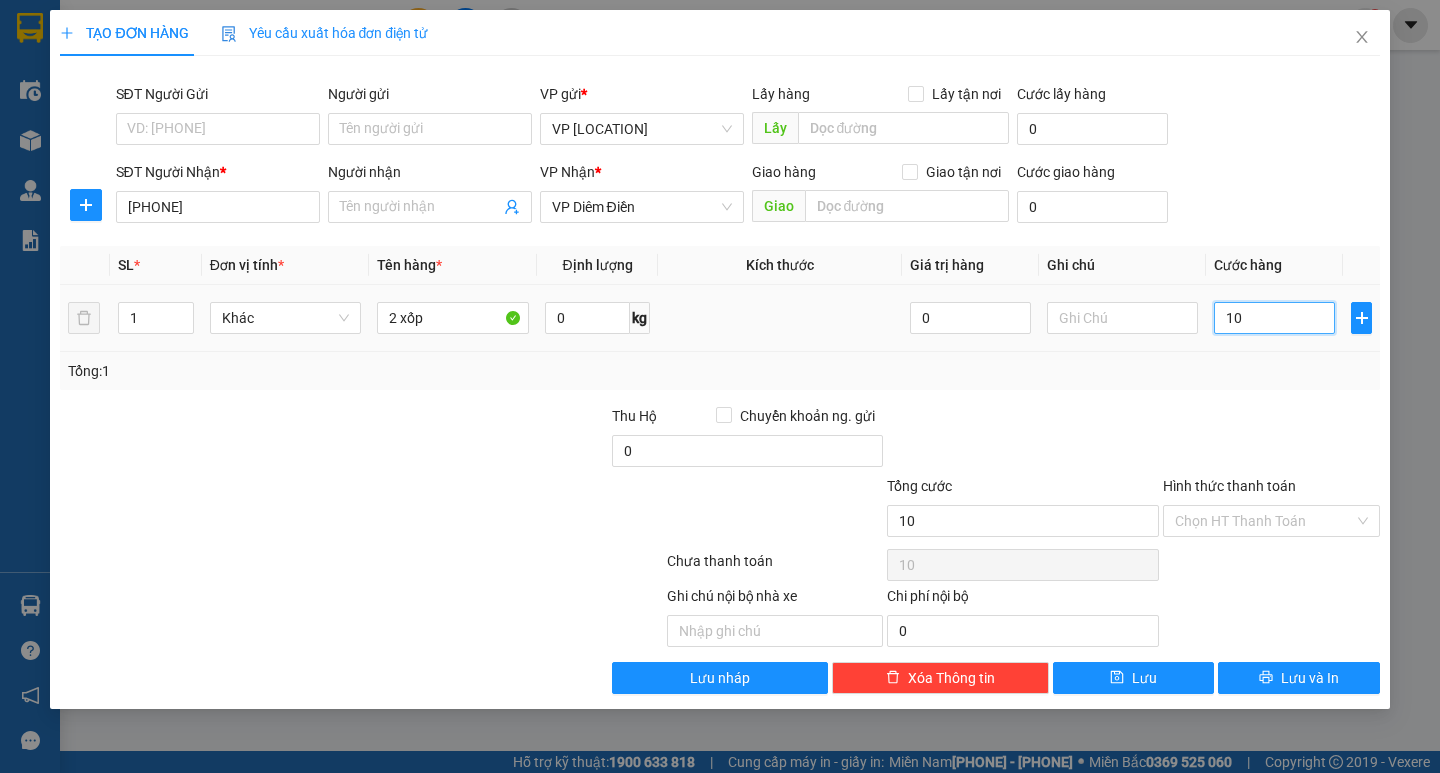 type on "100" 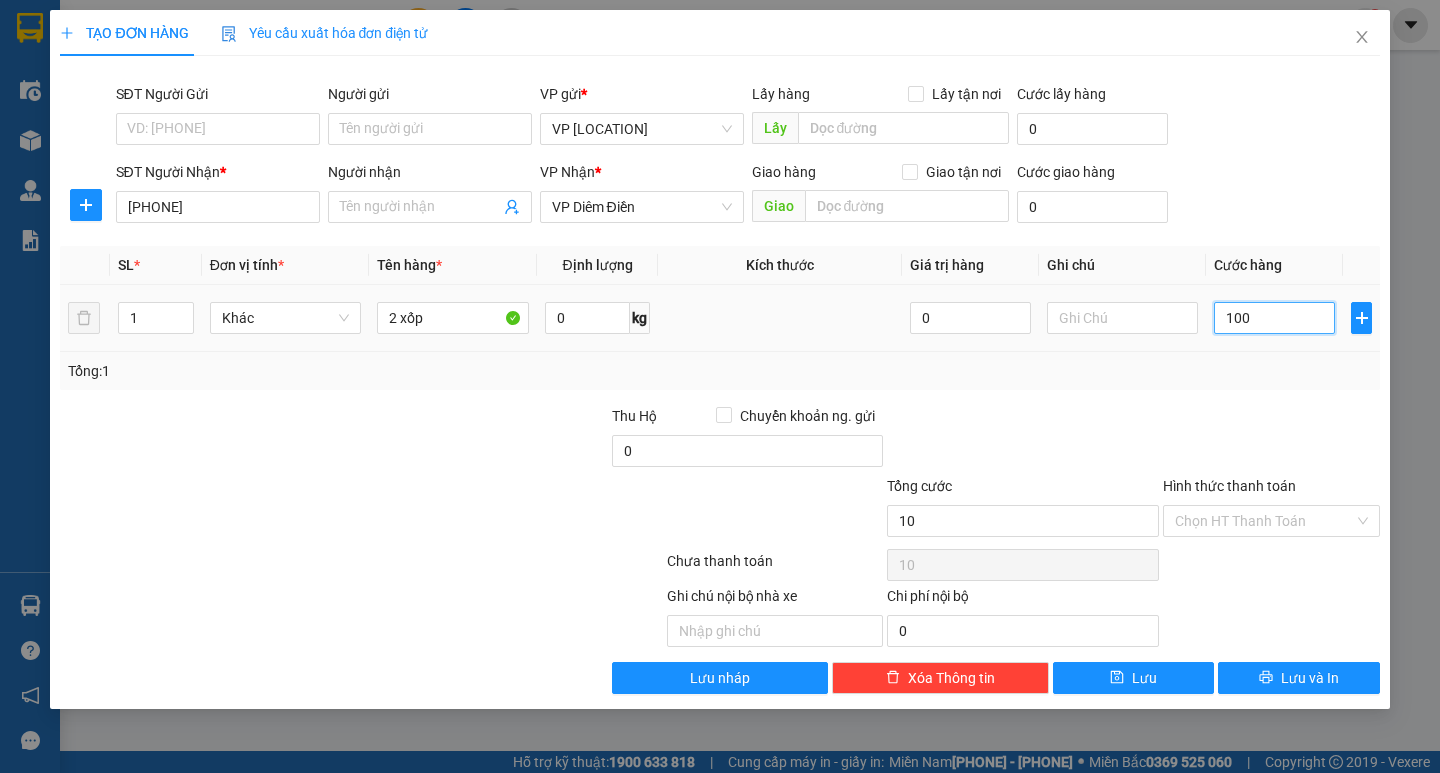 type on "100" 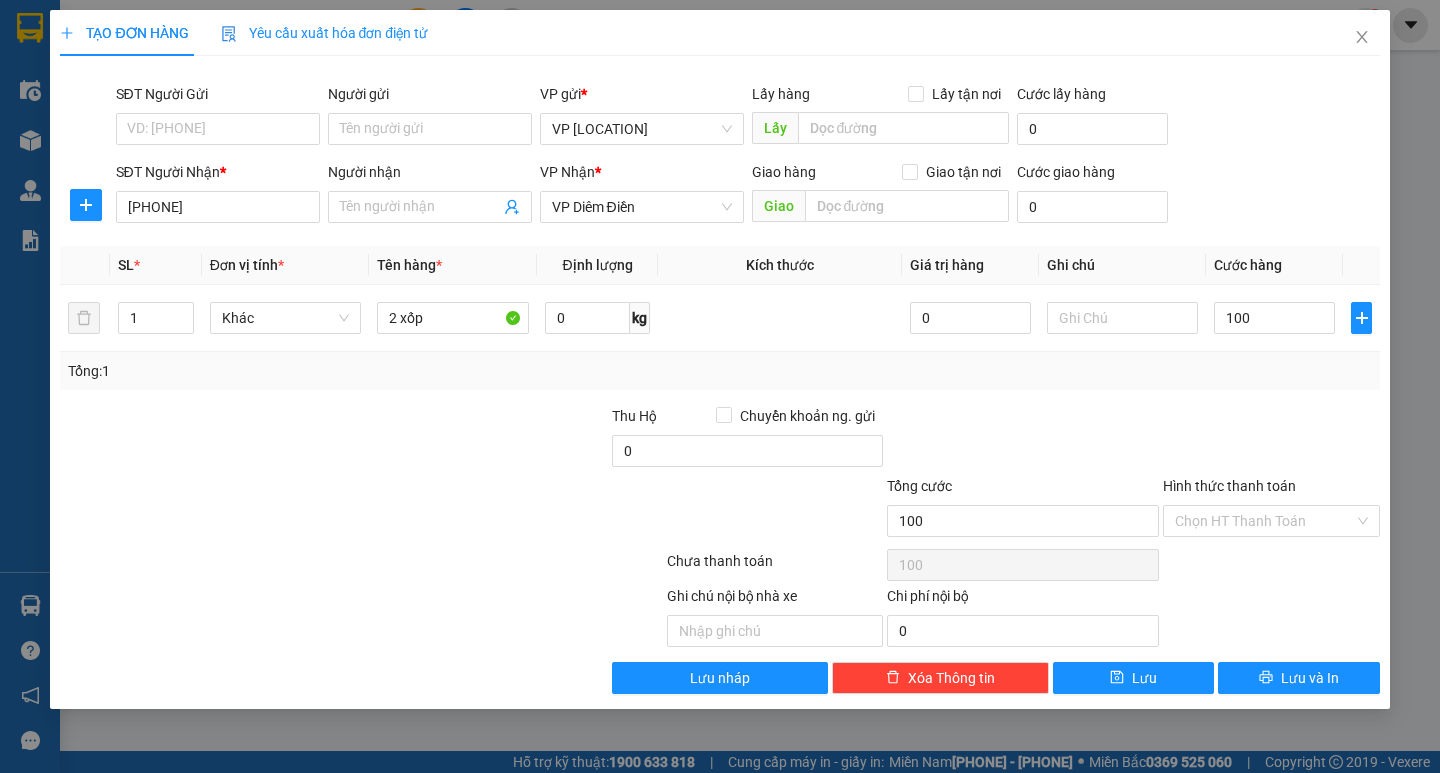 type on "100.000" 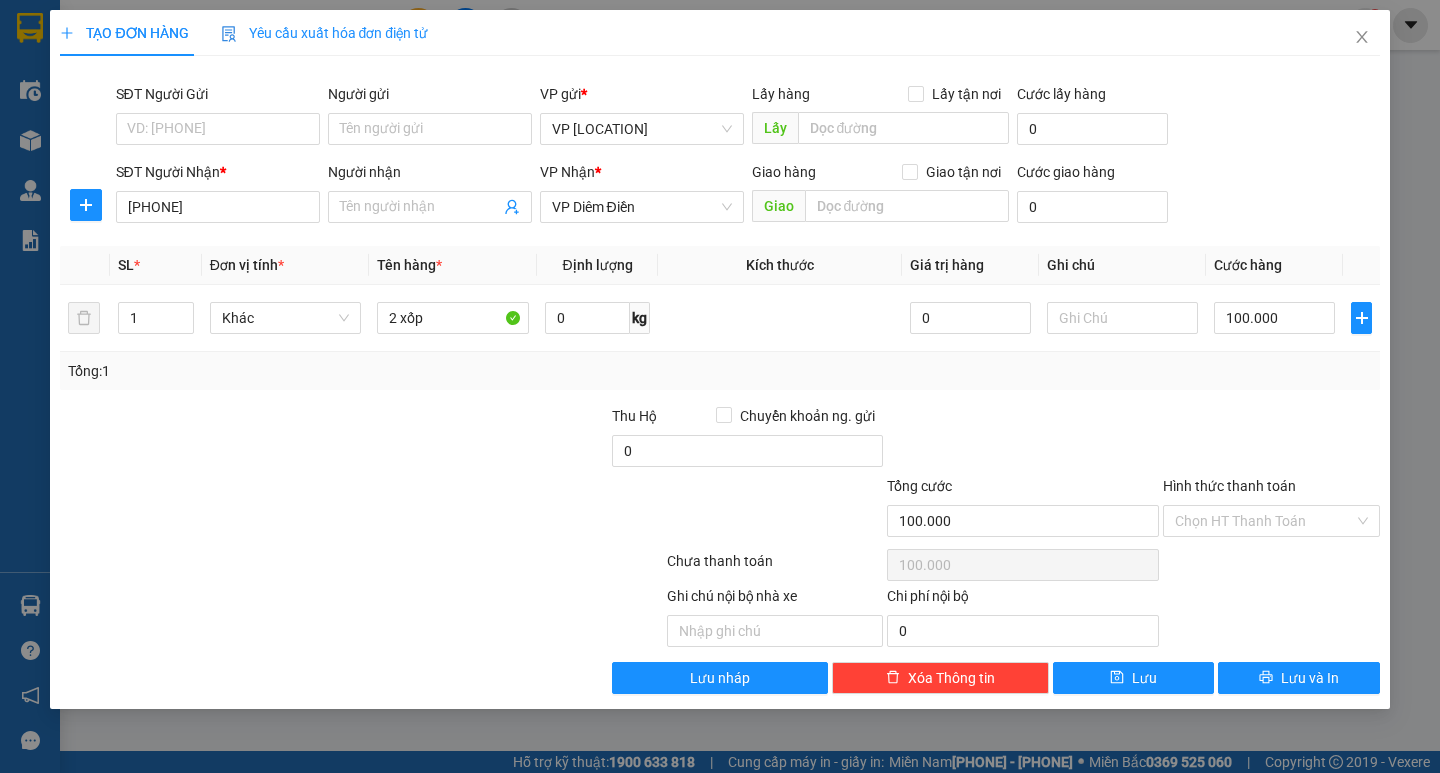 drag, startPoint x: 1229, startPoint y: 394, endPoint x: 1273, endPoint y: 420, distance: 51.10773 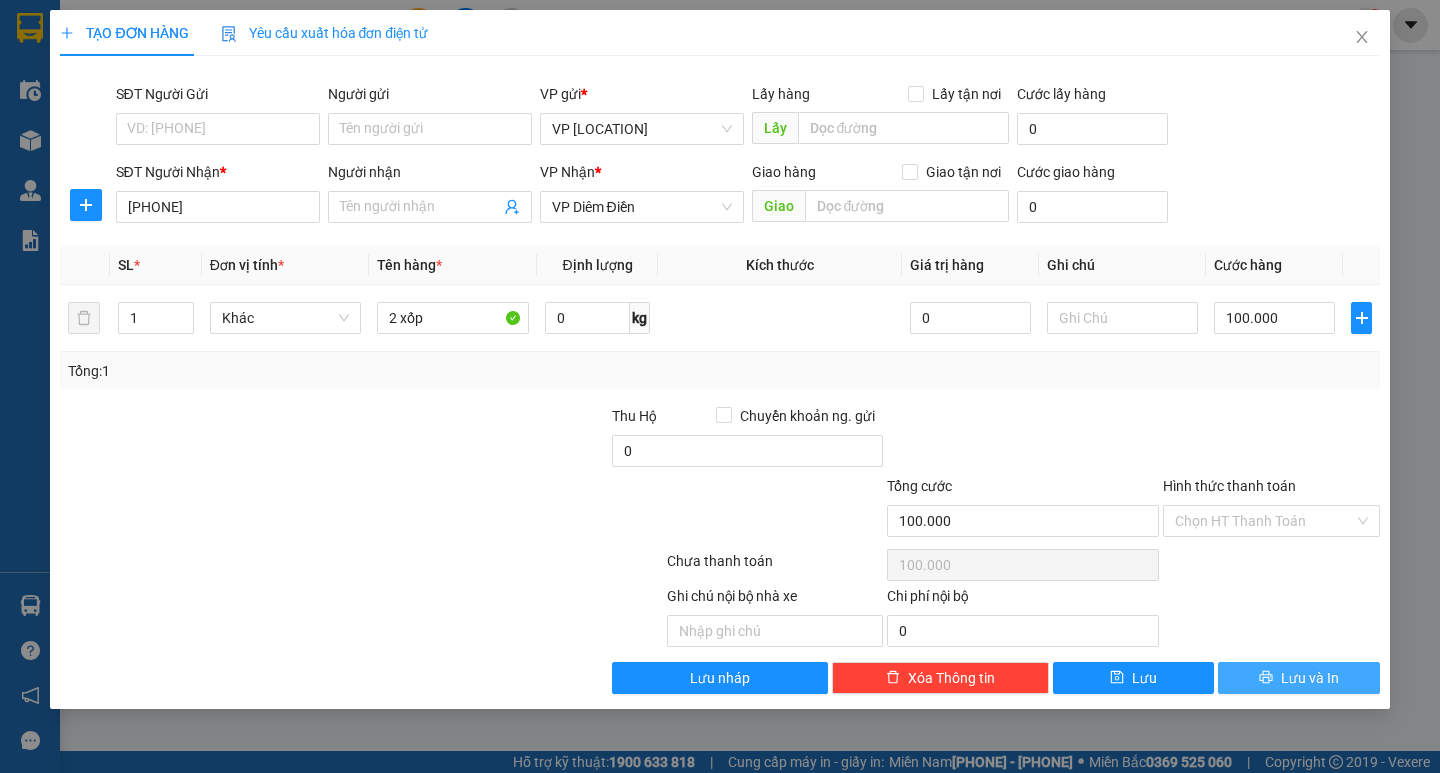 drag, startPoint x: 1304, startPoint y: 664, endPoint x: 1302, endPoint y: 676, distance: 12.165525 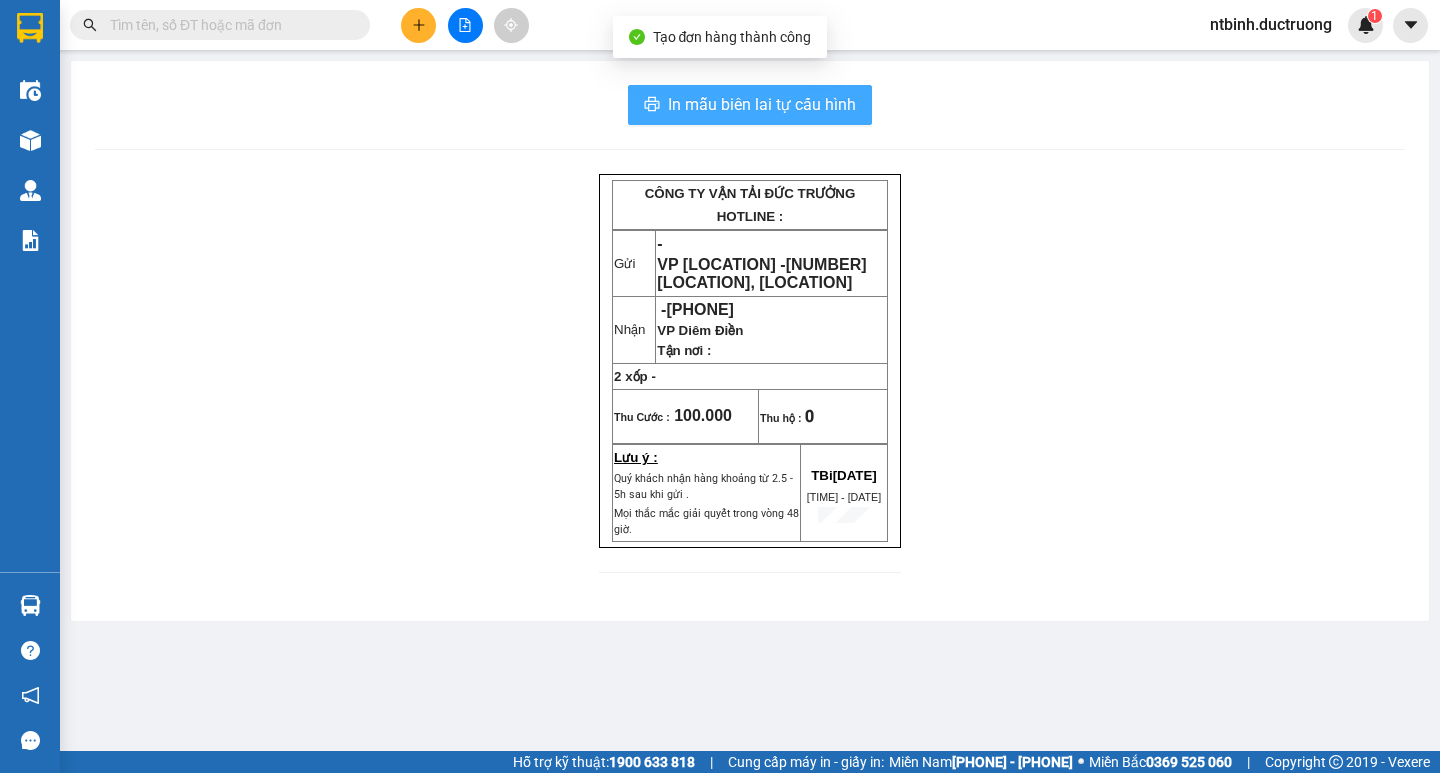 click on "In mẫu biên lai tự cấu hình" at bounding box center [750, 105] 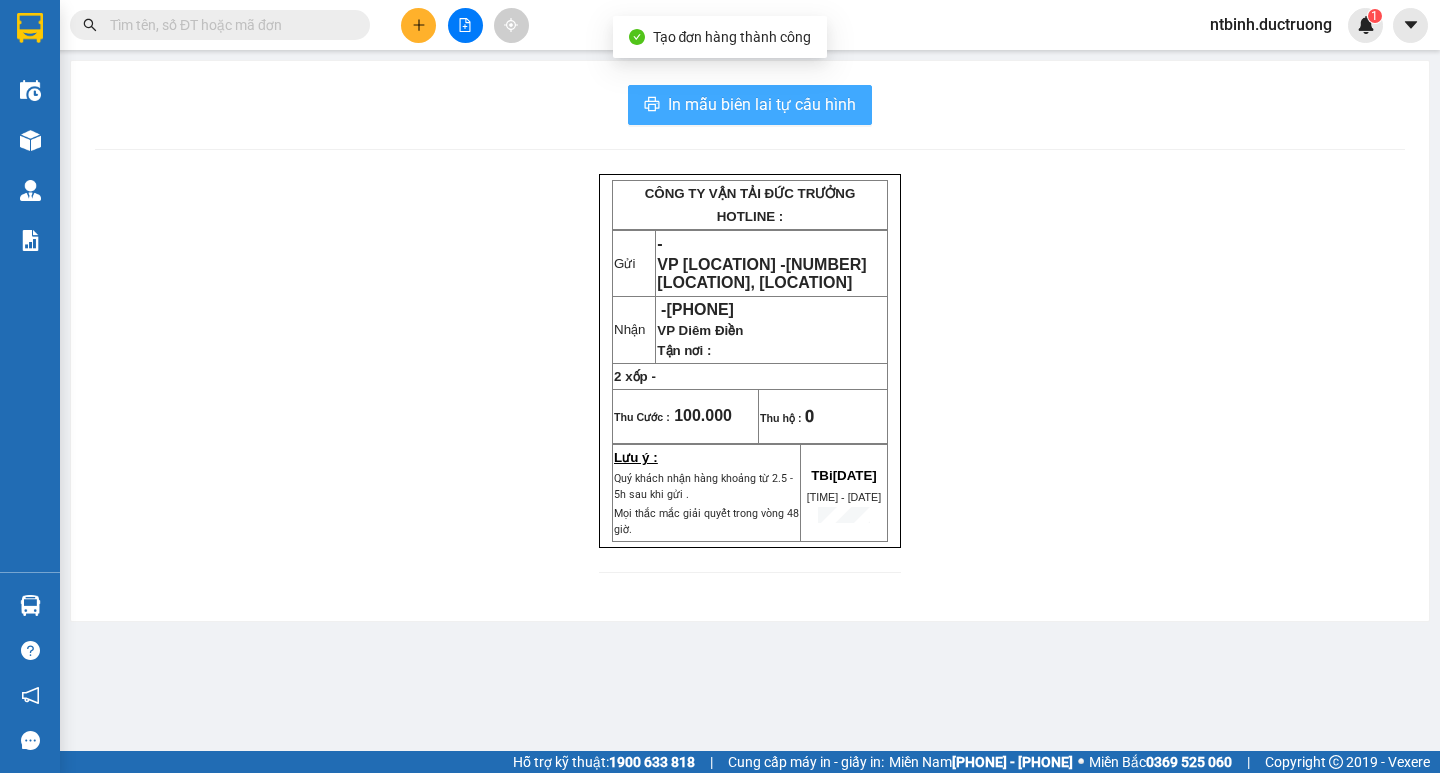 scroll, scrollTop: 0, scrollLeft: 0, axis: both 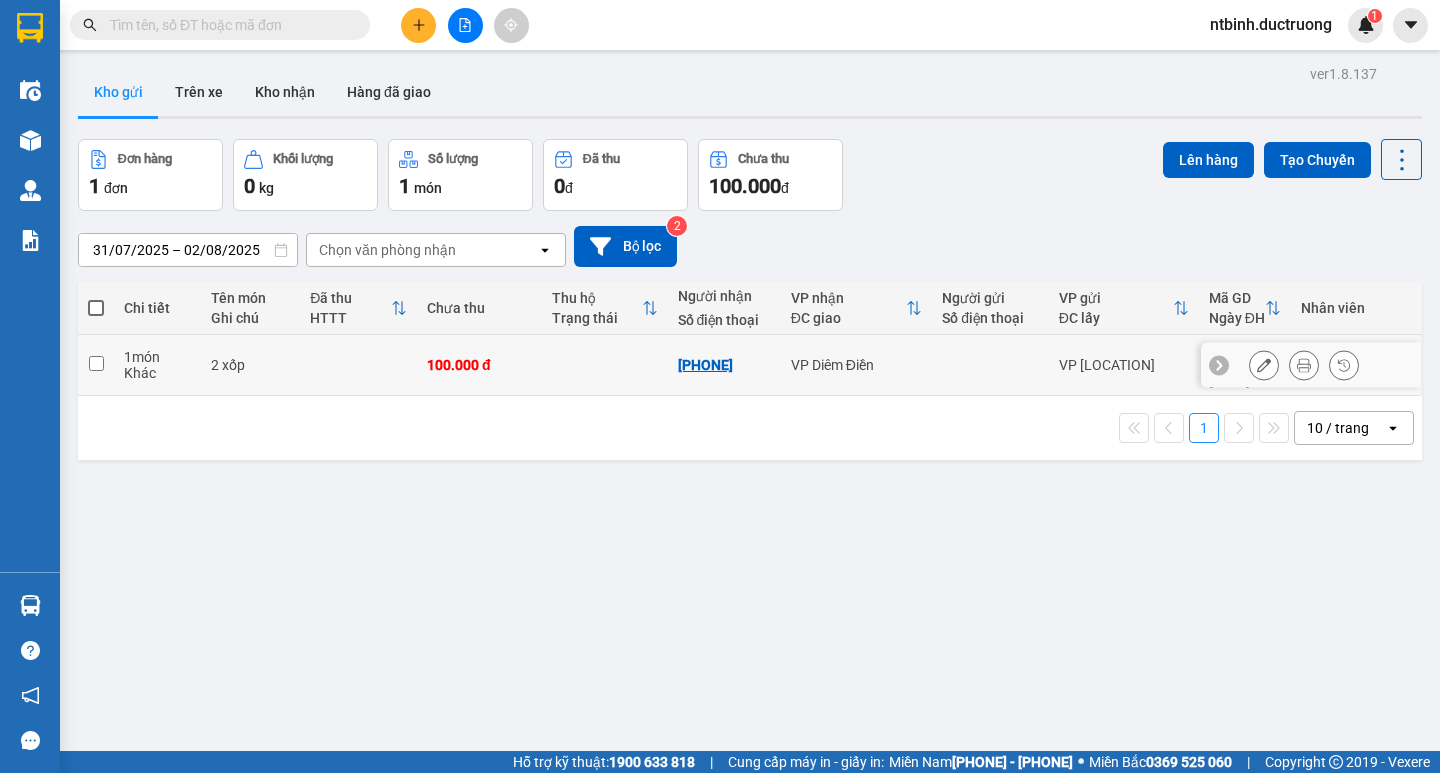 click at bounding box center (604, 365) 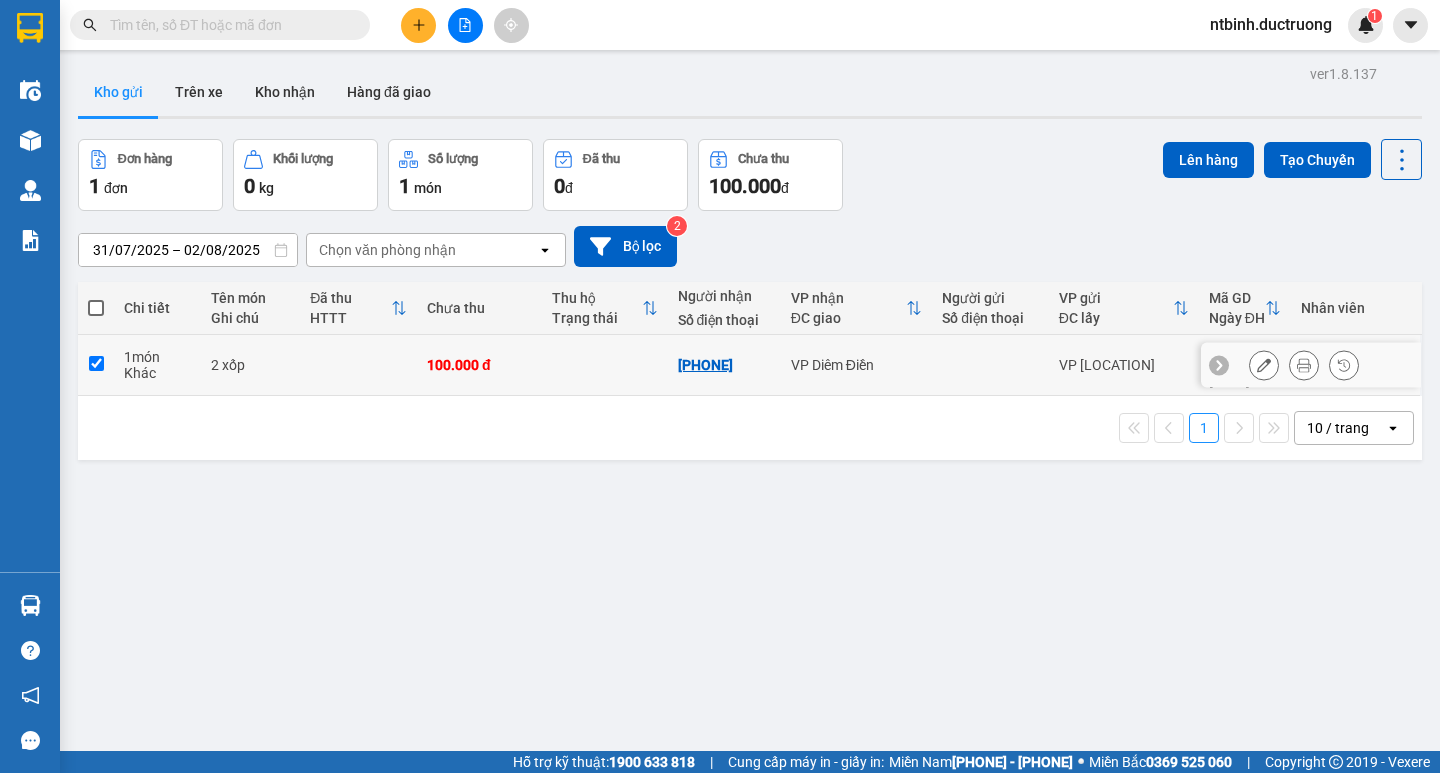 checkbox on "true" 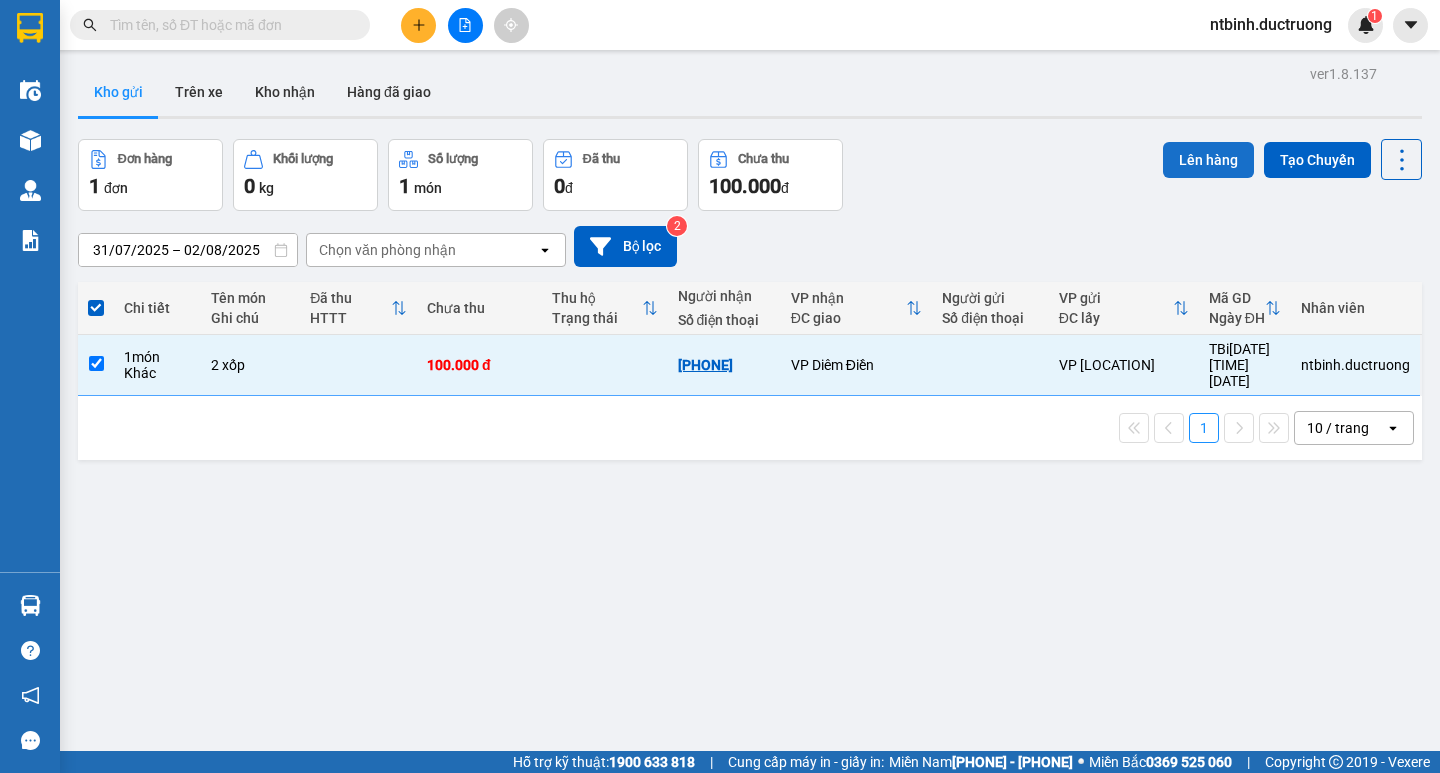 click on "Lên hàng" at bounding box center [1208, 160] 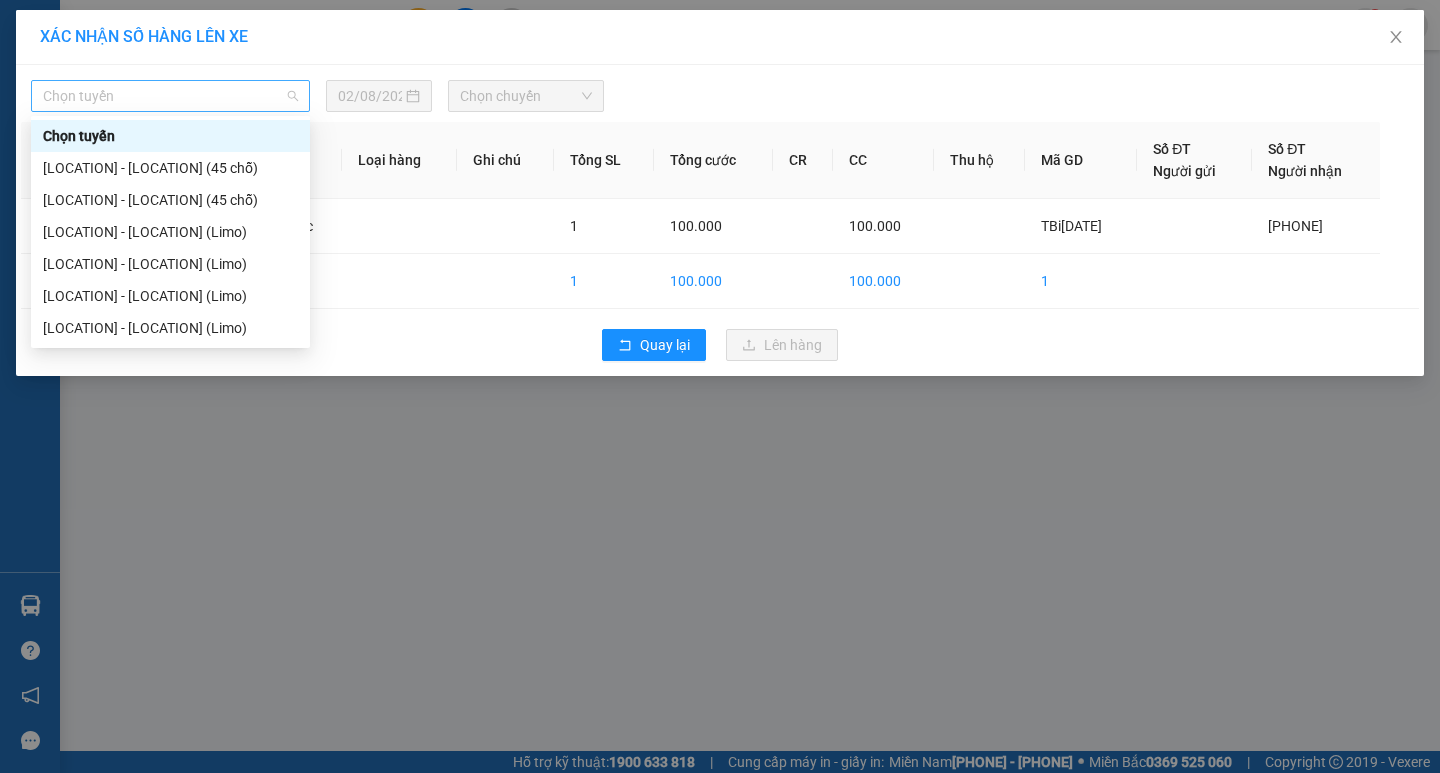 click on "Chọn tuyến" at bounding box center (170, 96) 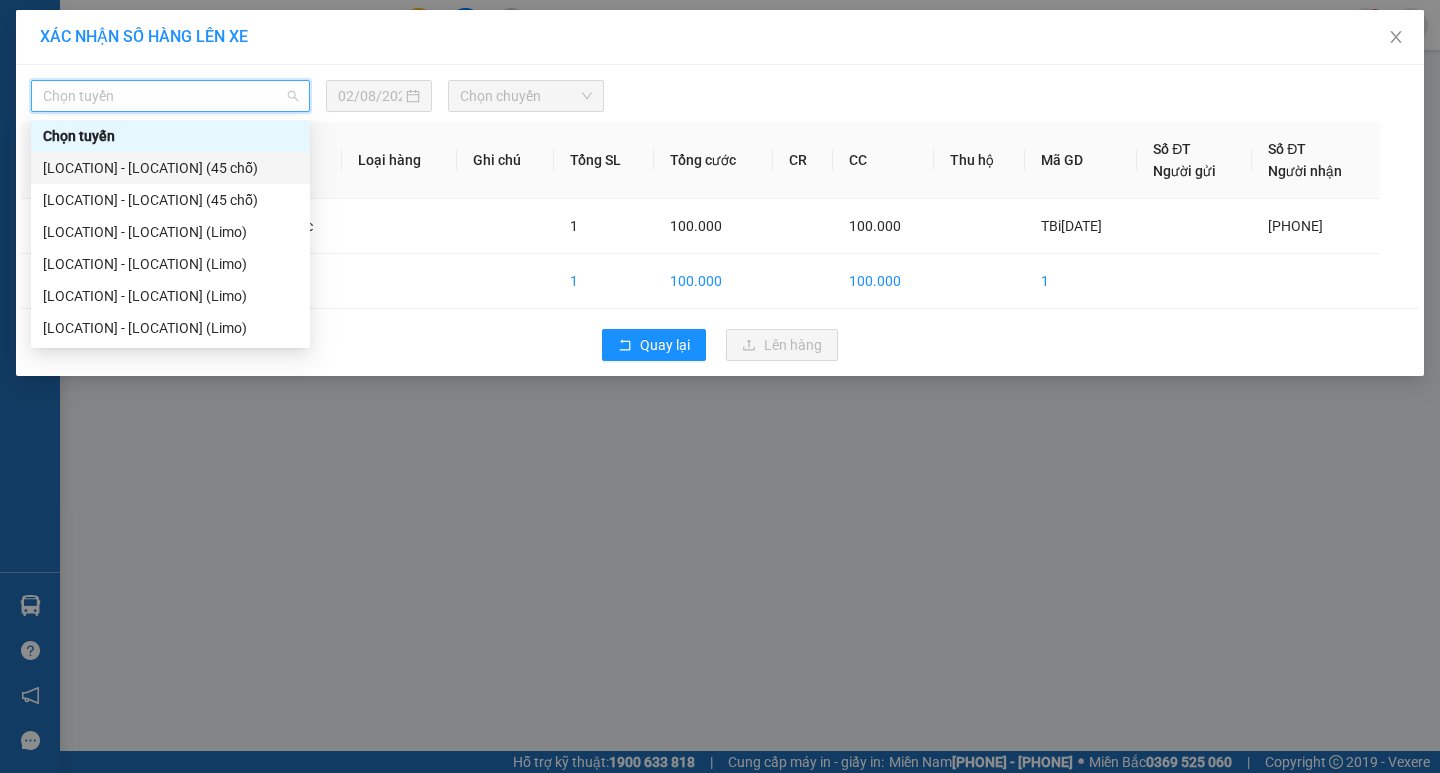 click on "Hà Nội - Thái Thụy (45 chỗ)" at bounding box center [170, 168] 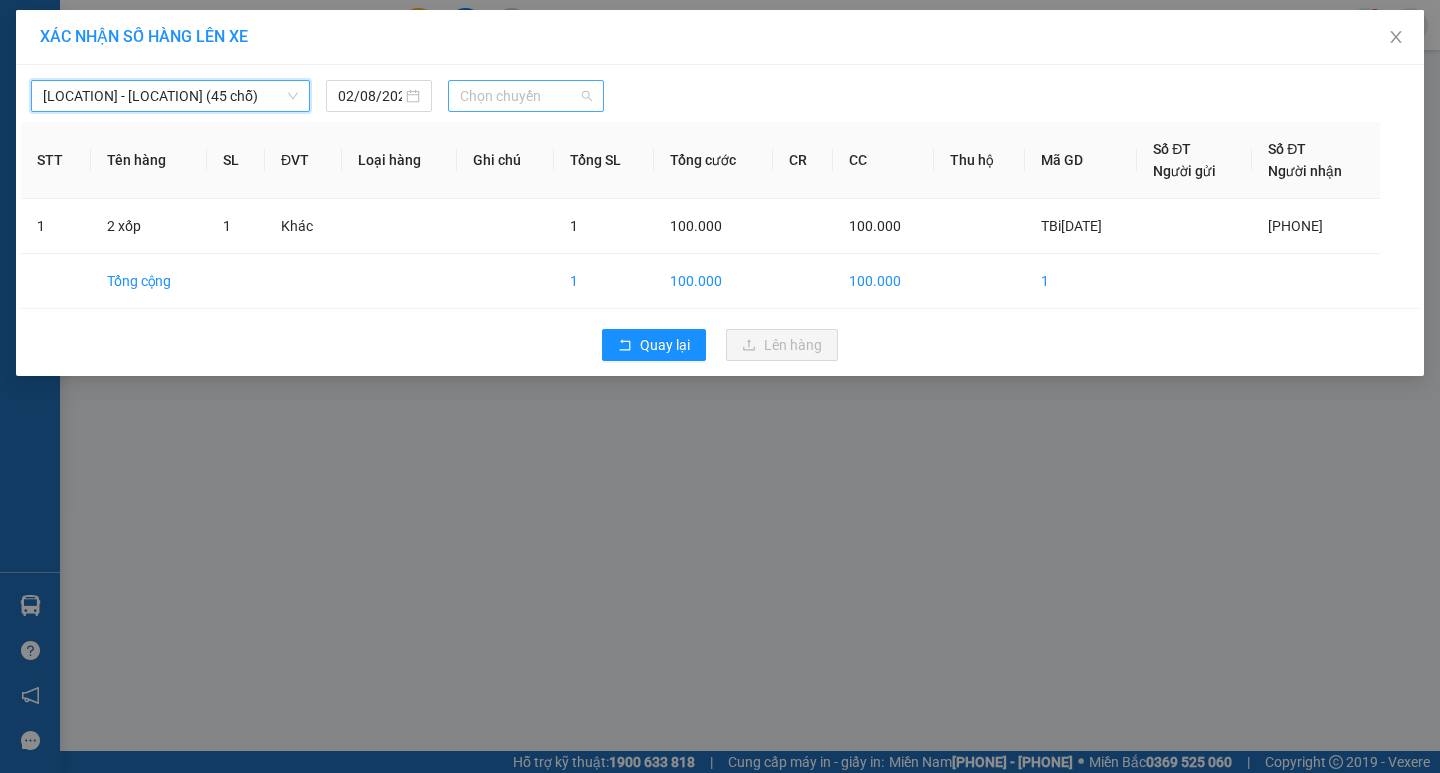 click on "Chọn chuyến" at bounding box center (526, 96) 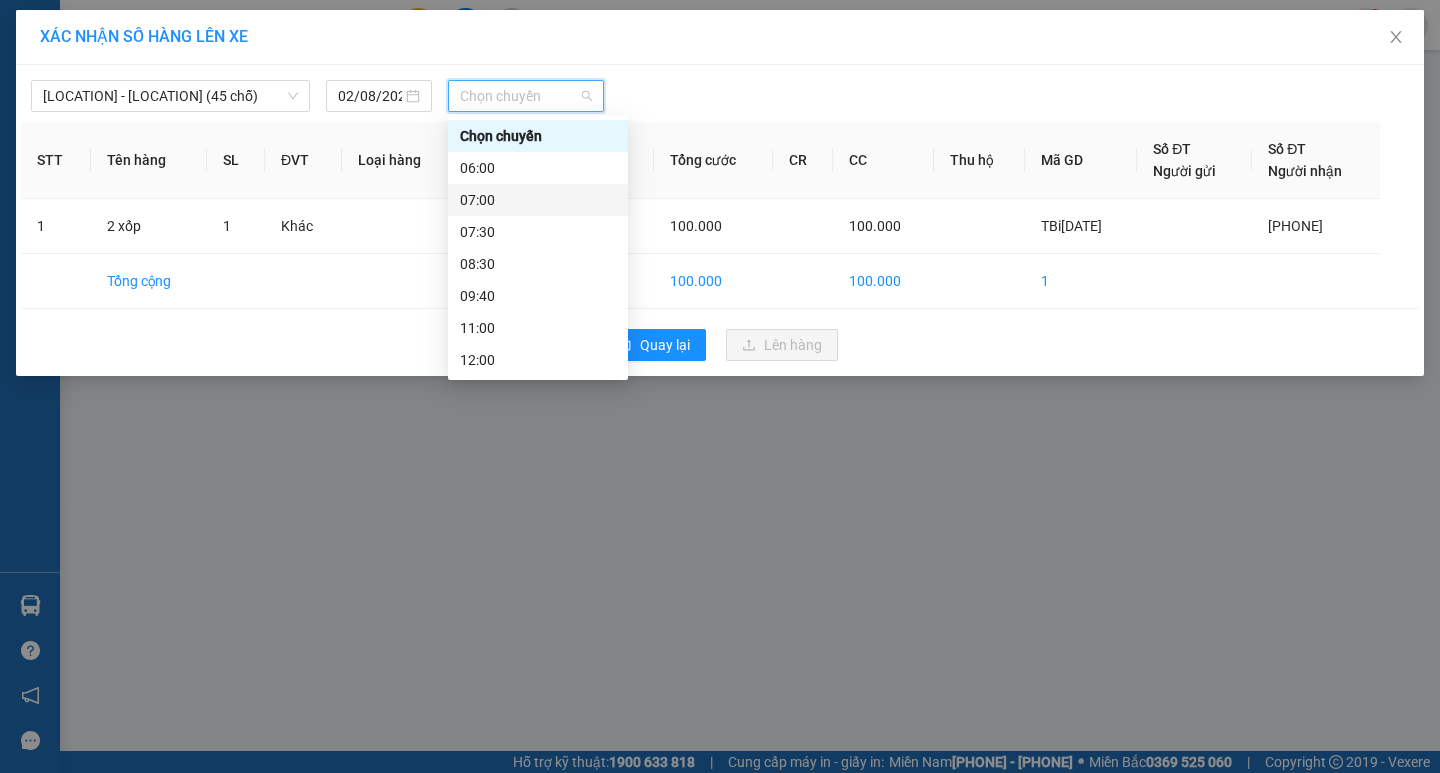 click on "07:00" at bounding box center (538, 200) 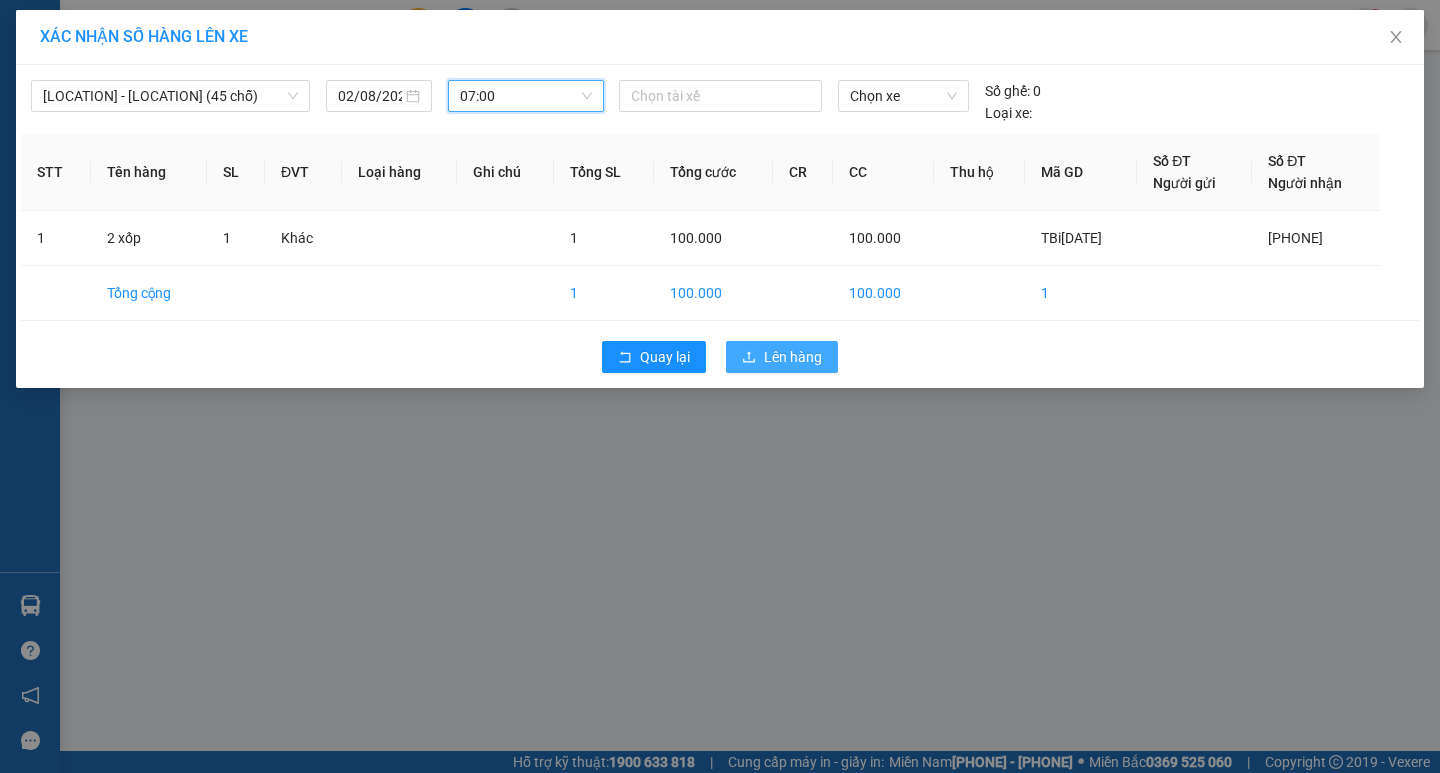 click on "Lên hàng" at bounding box center (793, 357) 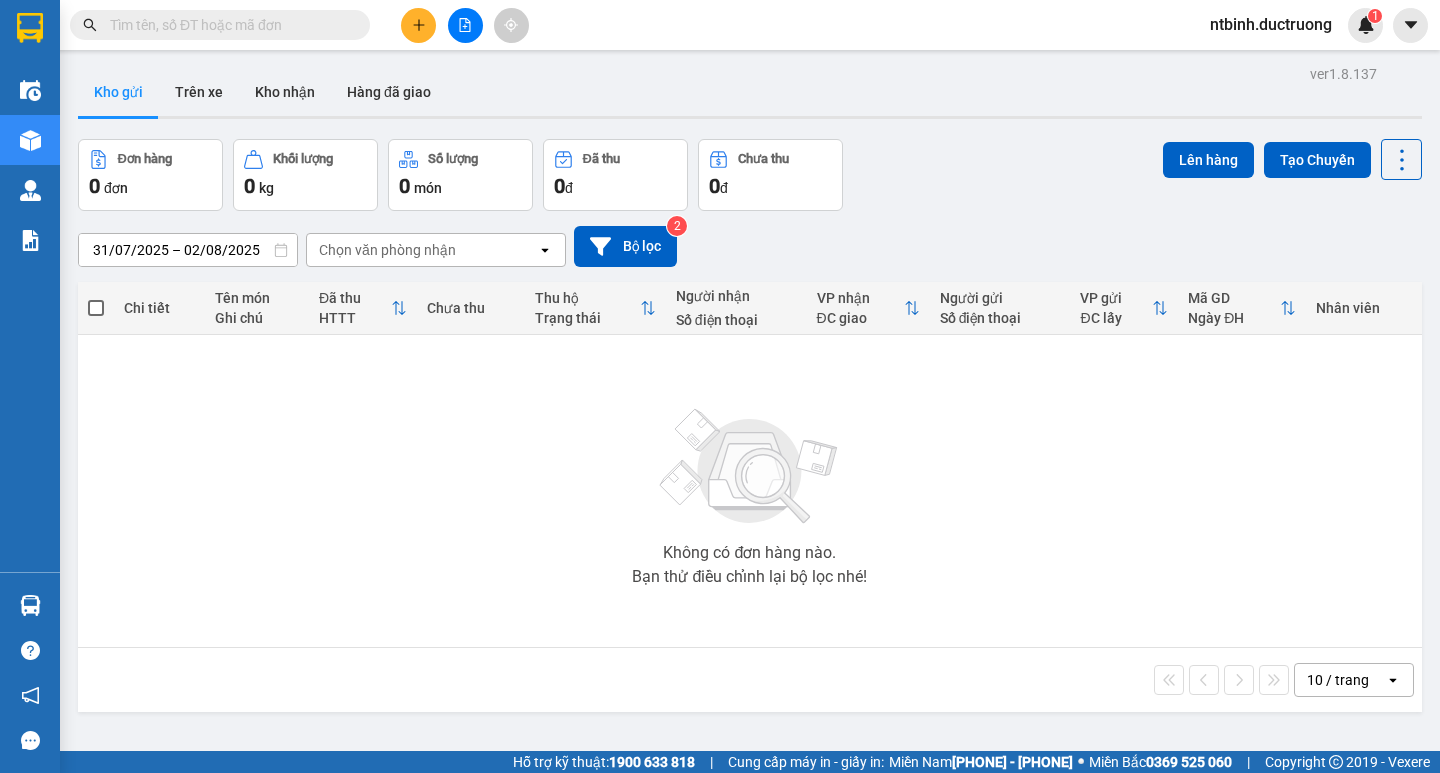 scroll, scrollTop: 0, scrollLeft: 0, axis: both 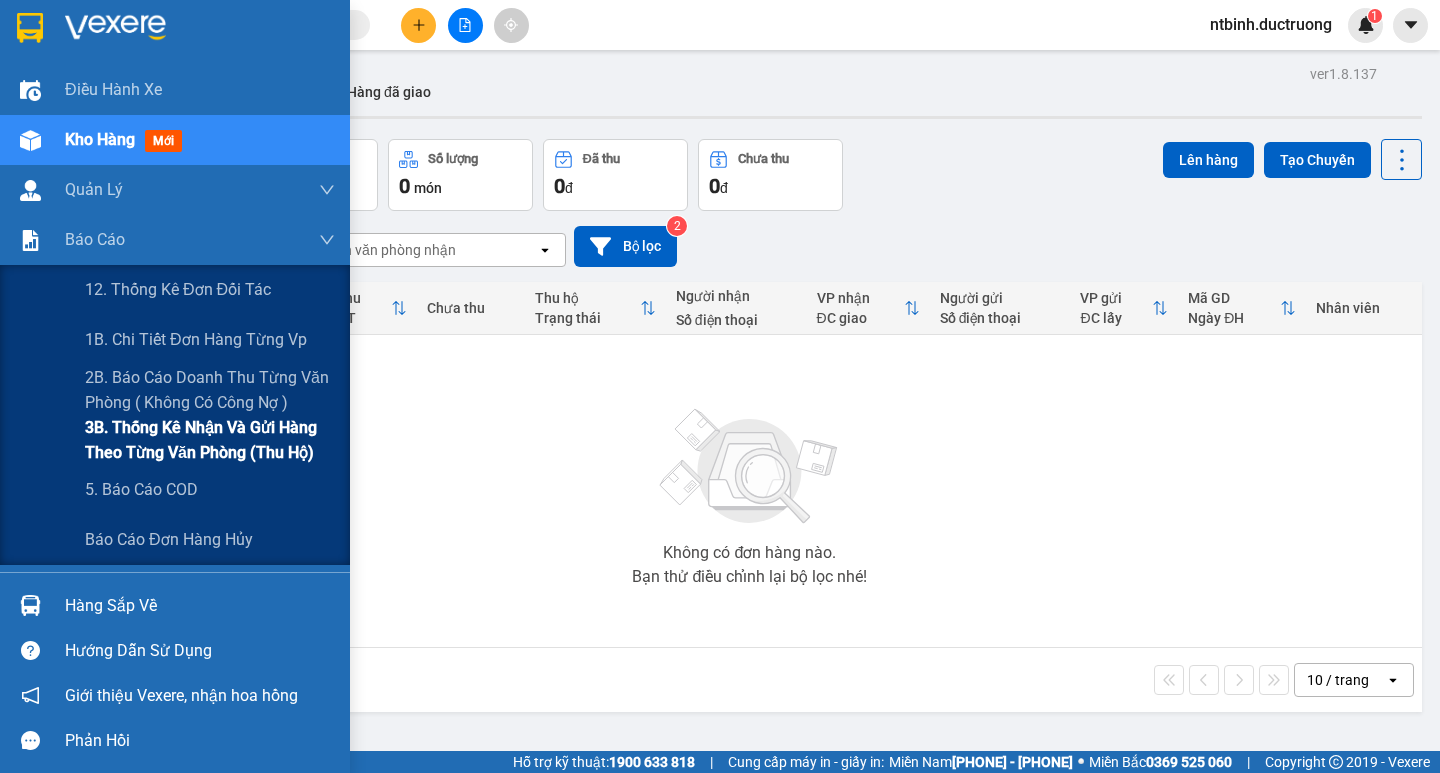 click on "3B. Thống kê nhận và gửi hàng theo từng văn phòng (thu hộ)" at bounding box center [210, 440] 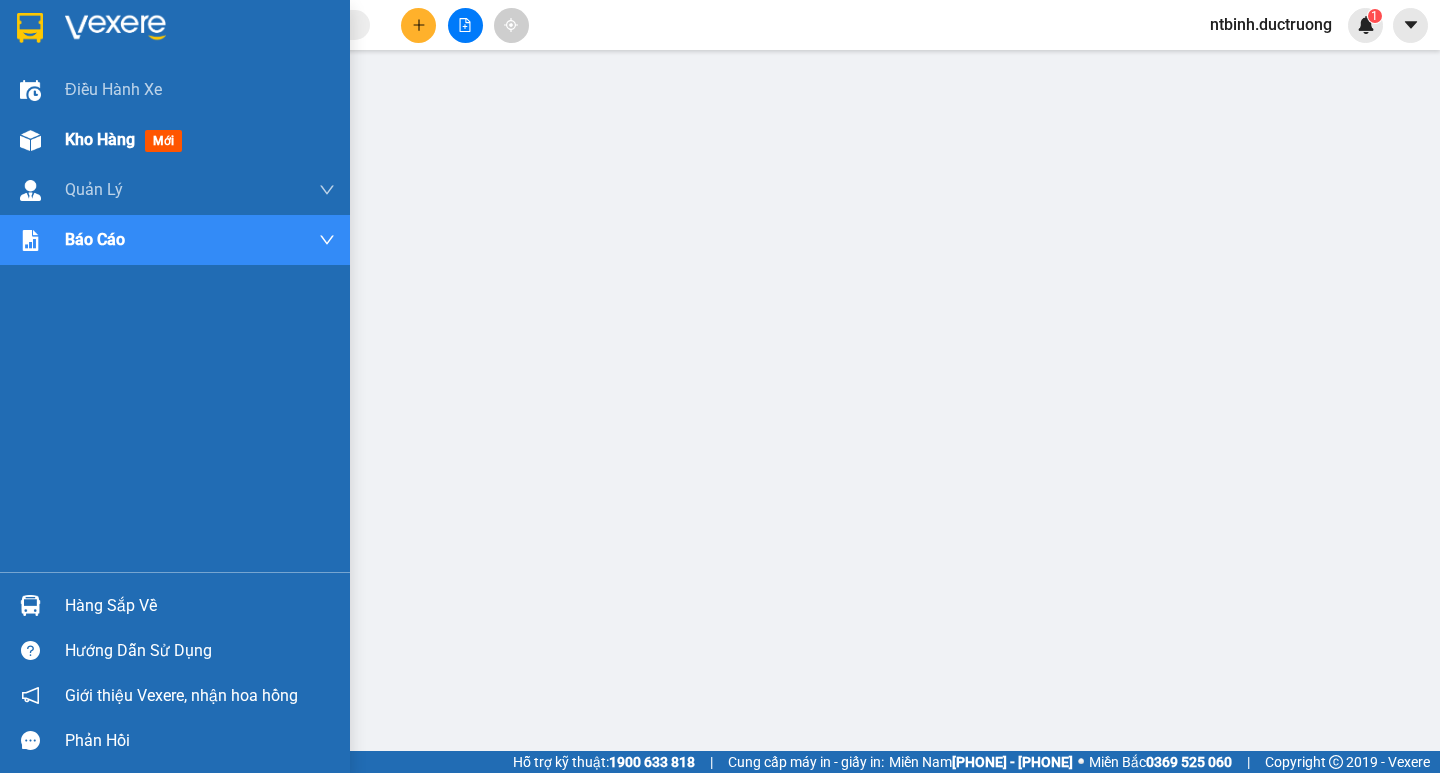 click on "Kho hàng mới" at bounding box center (200, 140) 